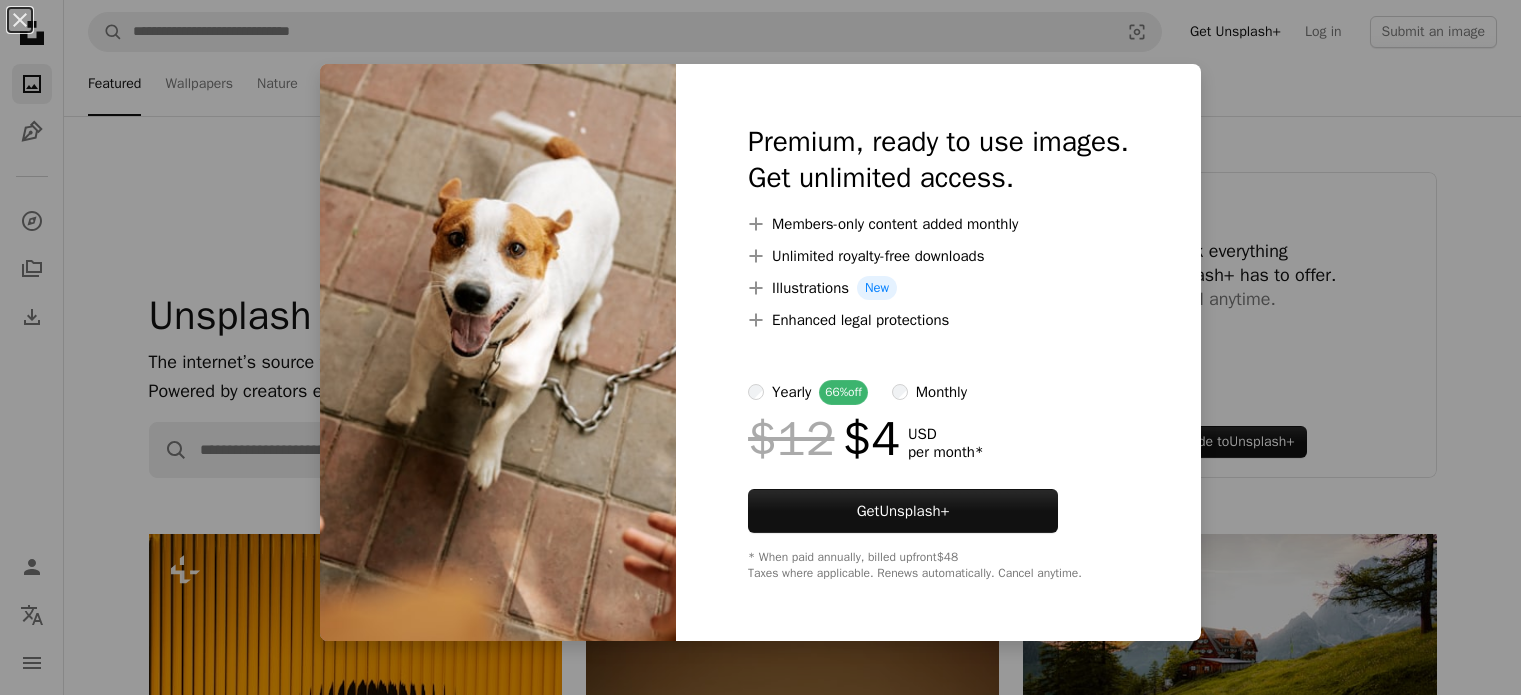 scroll, scrollTop: 2897, scrollLeft: 0, axis: vertical 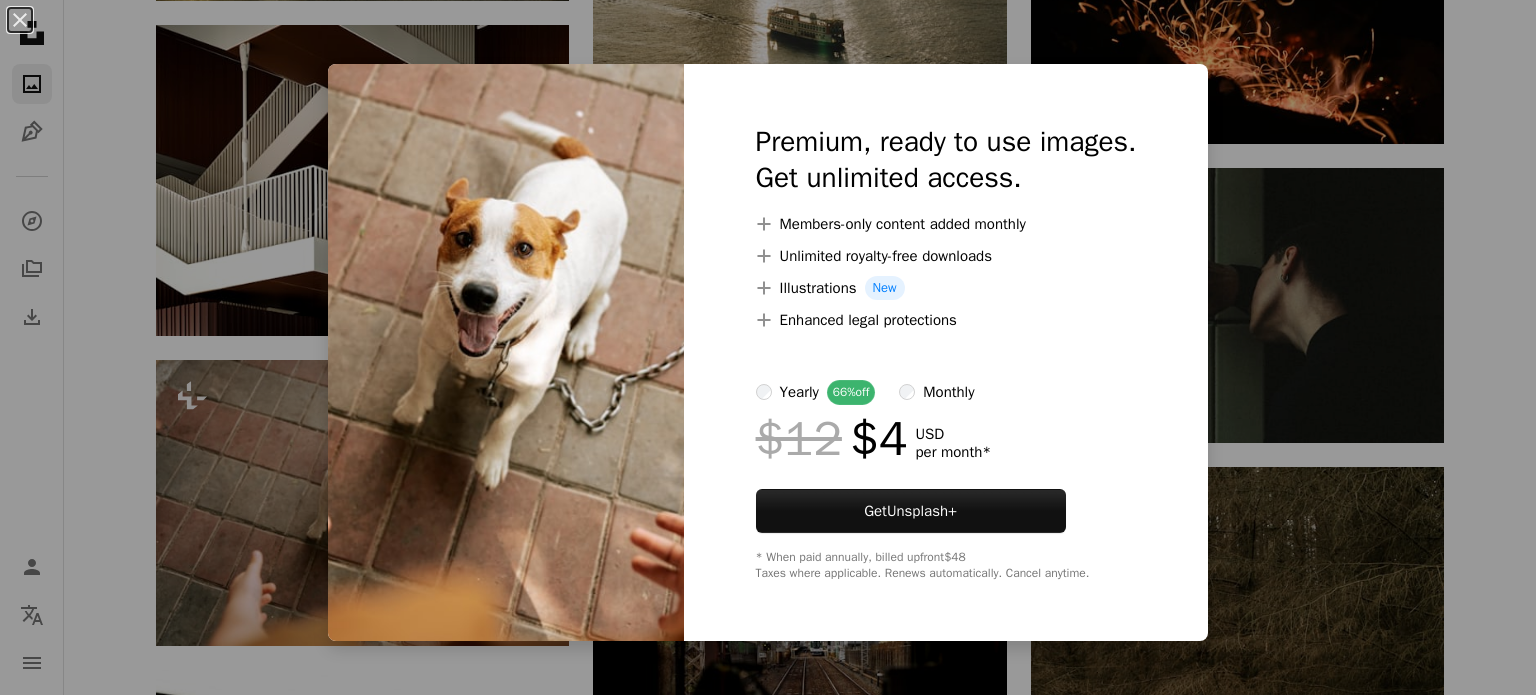 click on "An X shape Premium, ready to use images. Get unlimited access. A plus sign Members-only content added monthly A plus sign Unlimited royalty-free downloads A plus sign Illustrations  New A plus sign Enhanced legal protections yearly 66%  off monthly $12   $4 USD per month * Get  Unsplash+ * When paid annually, billed upfront  $48 Taxes where applicable. Renews automatically. Cancel anytime." at bounding box center (768, 347) 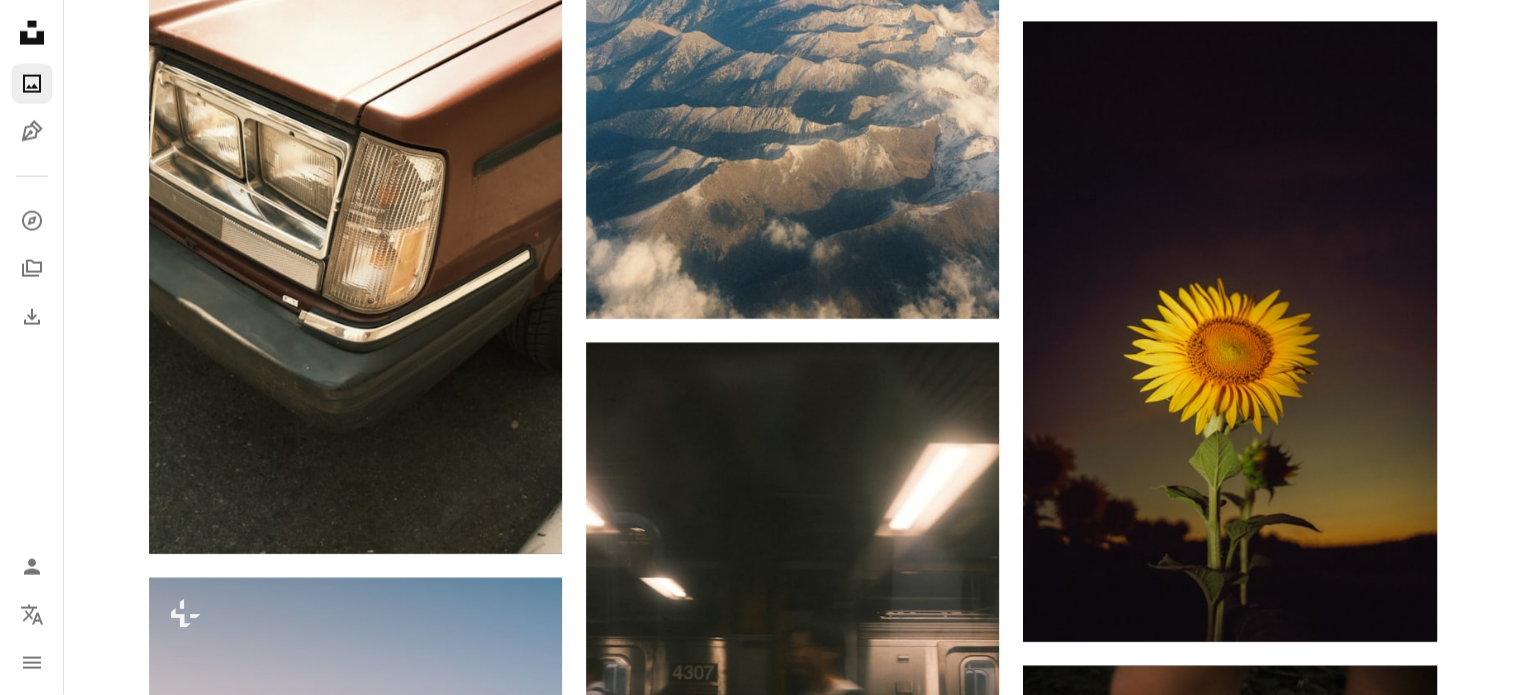 scroll, scrollTop: 4577, scrollLeft: 0, axis: vertical 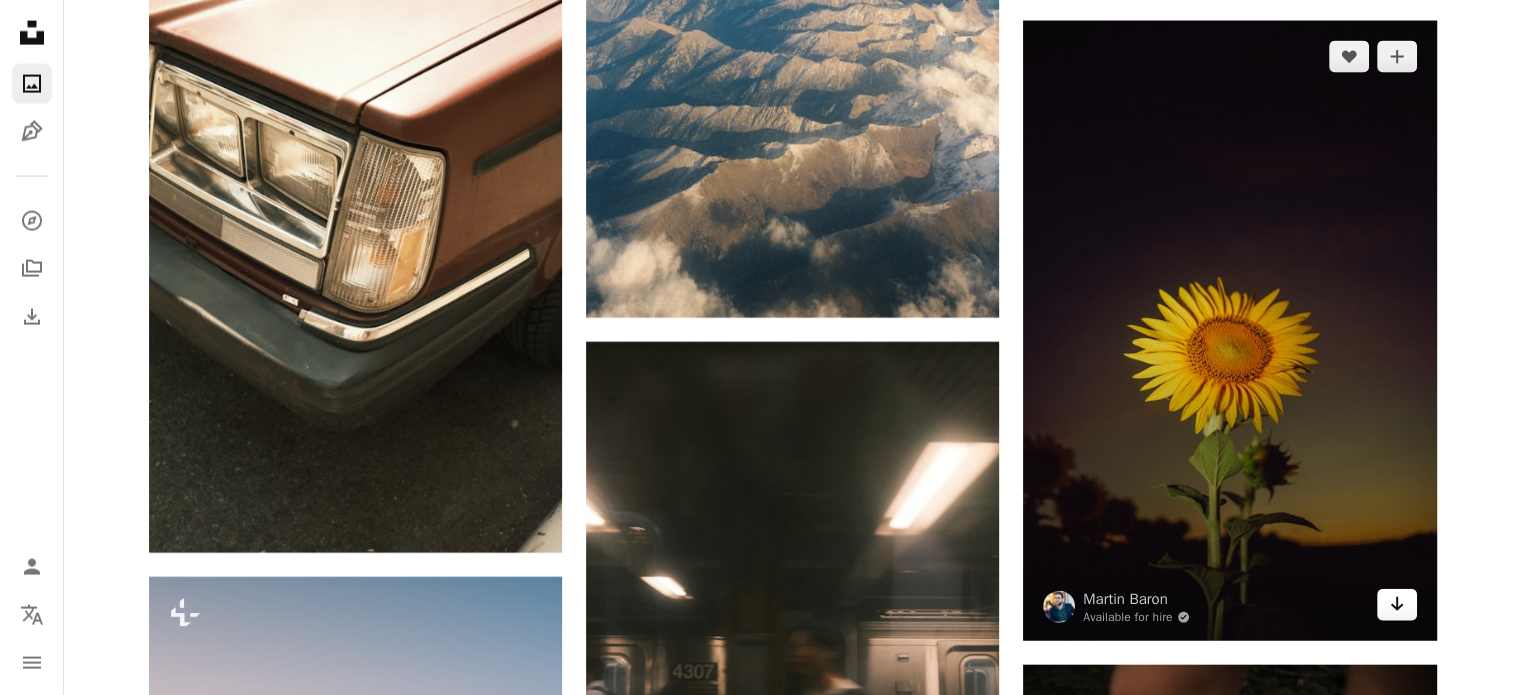 click on "Arrow pointing down" 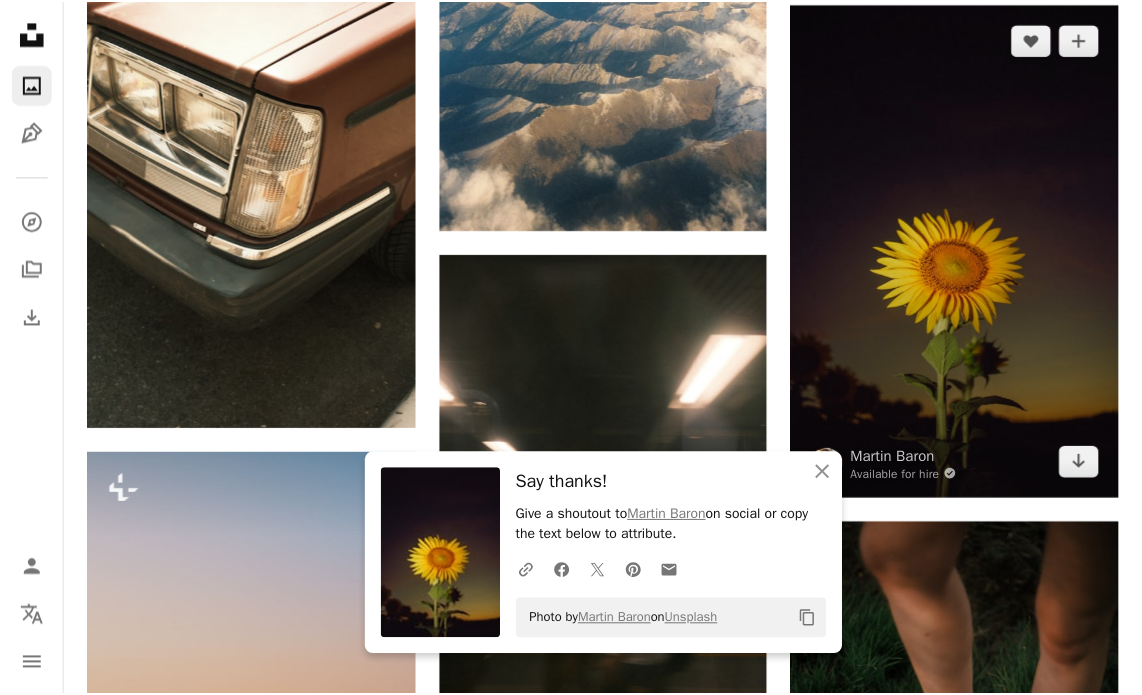 scroll, scrollTop: 3796, scrollLeft: 0, axis: vertical 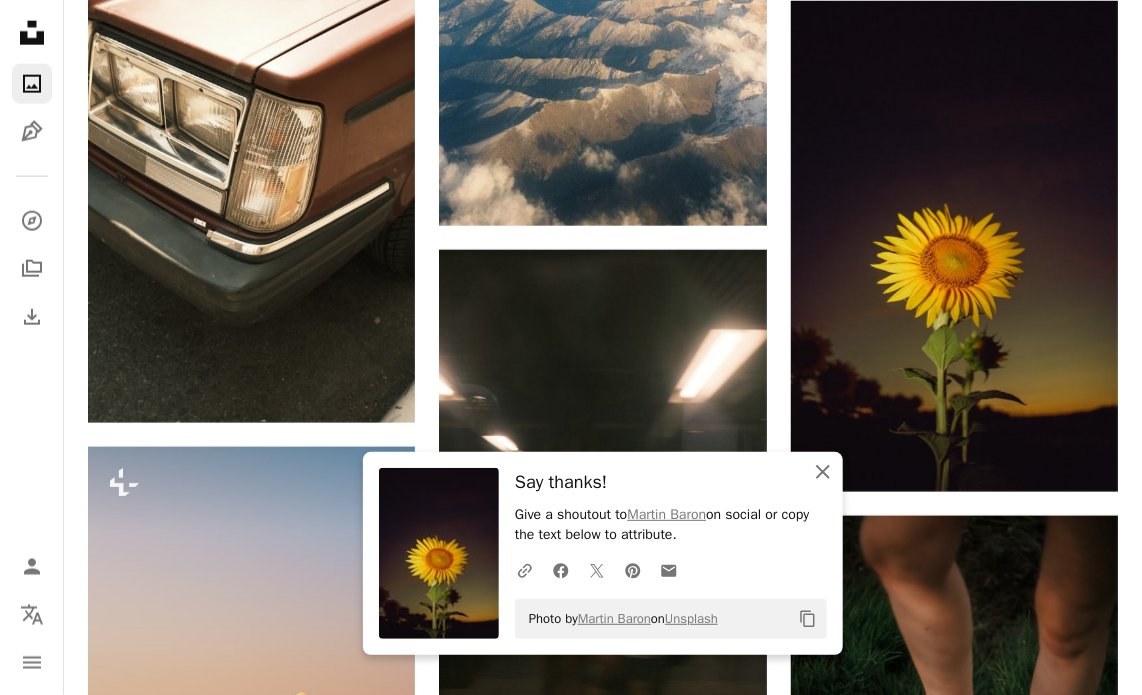 click 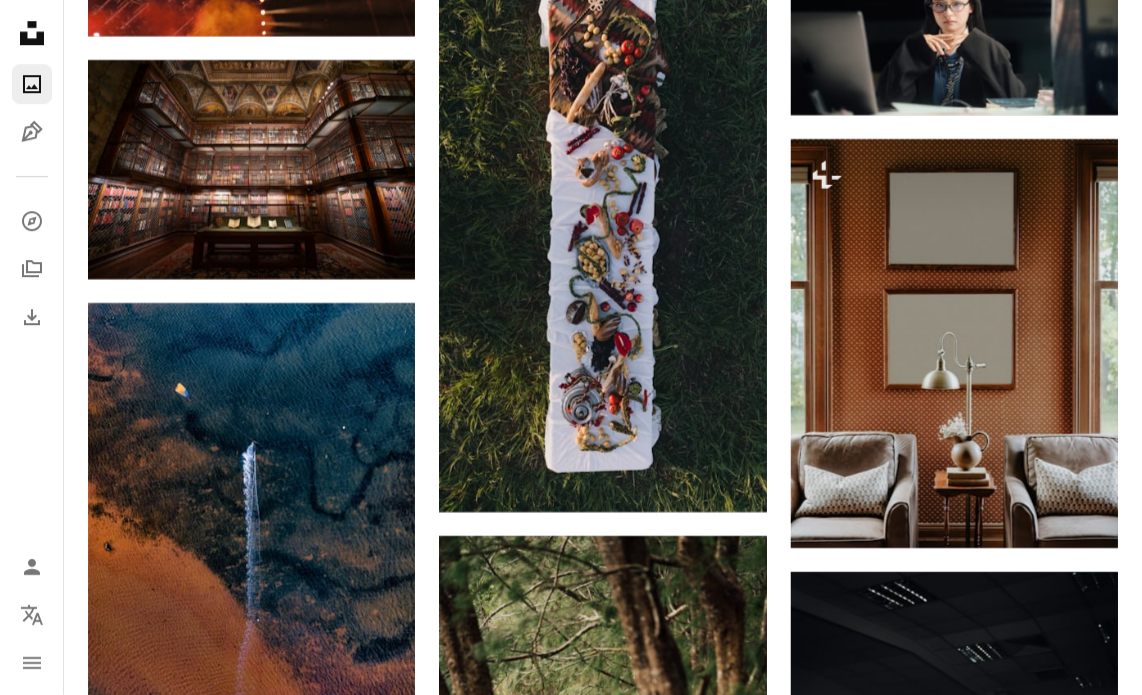 scroll, scrollTop: 5156, scrollLeft: 0, axis: vertical 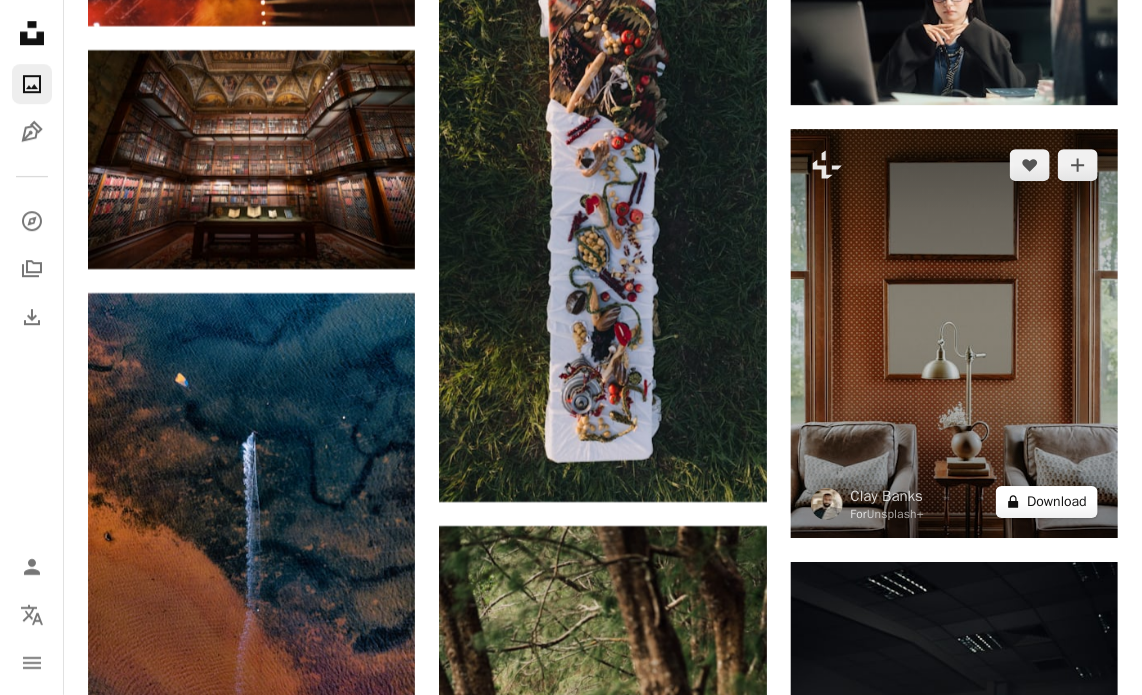 click on "A lock Download" at bounding box center [1047, 502] 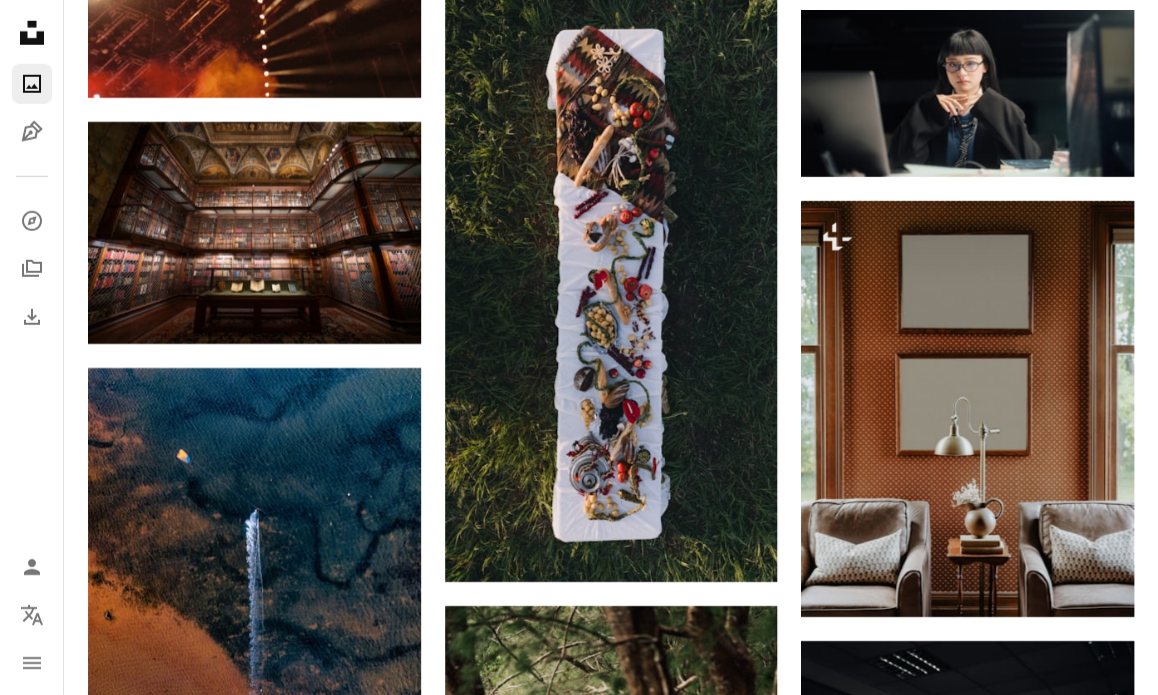 click on "An X shape Premium, ready to use images. Get unlimited access. A plus sign Members-only content added monthly A plus sign Unlimited royalty-free downloads A plus sign Illustrations  New A plus sign Enhanced legal protections yearly 66%  off monthly $12   $4 USD per month * Get  Unsplash+ * When paid annually, billed upfront  $48 Taxes where applicable. Renews automatically. Cancel anytime." at bounding box center (579, 3414) 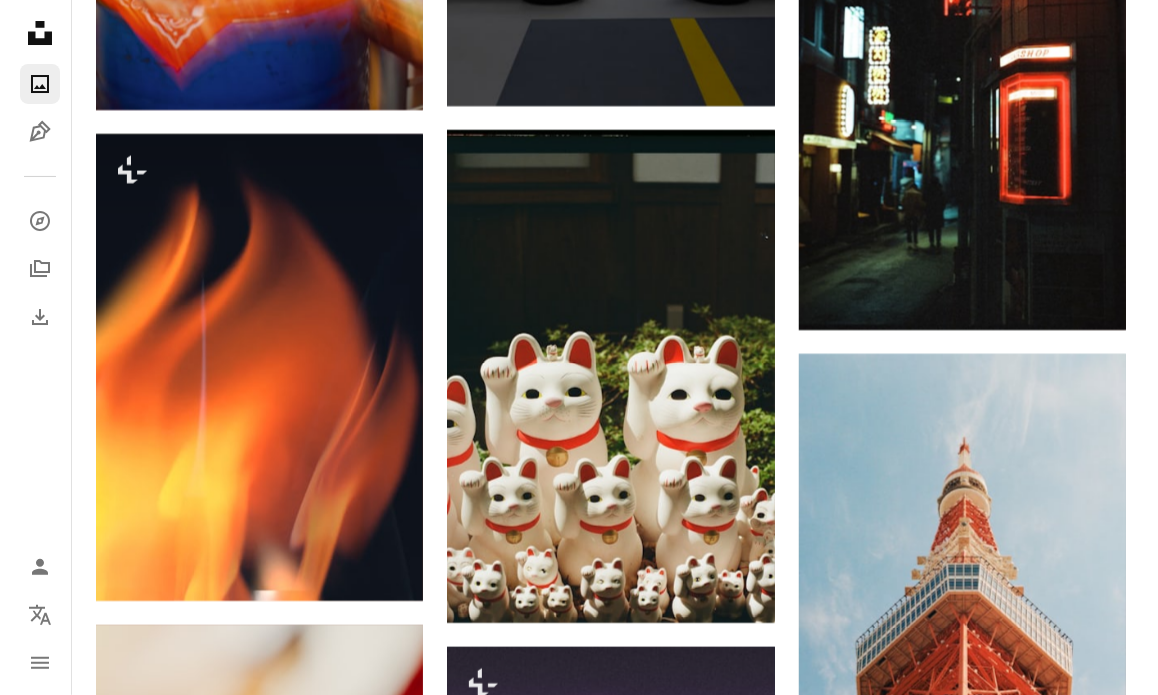 scroll, scrollTop: 8516, scrollLeft: 0, axis: vertical 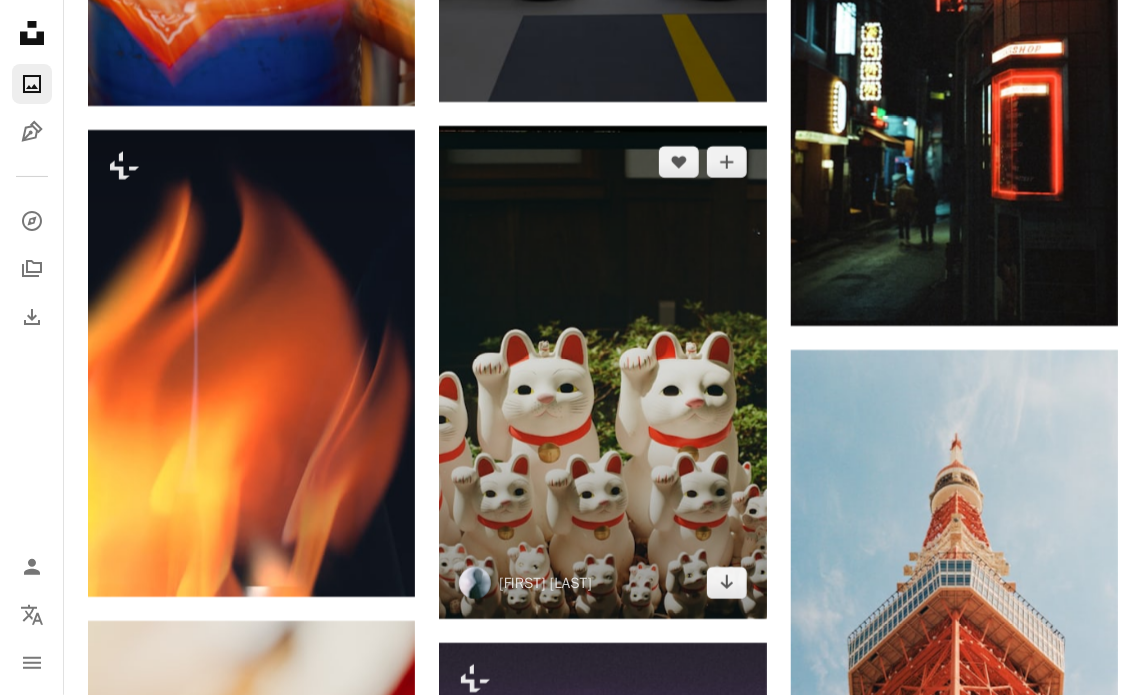 click at bounding box center [602, 372] 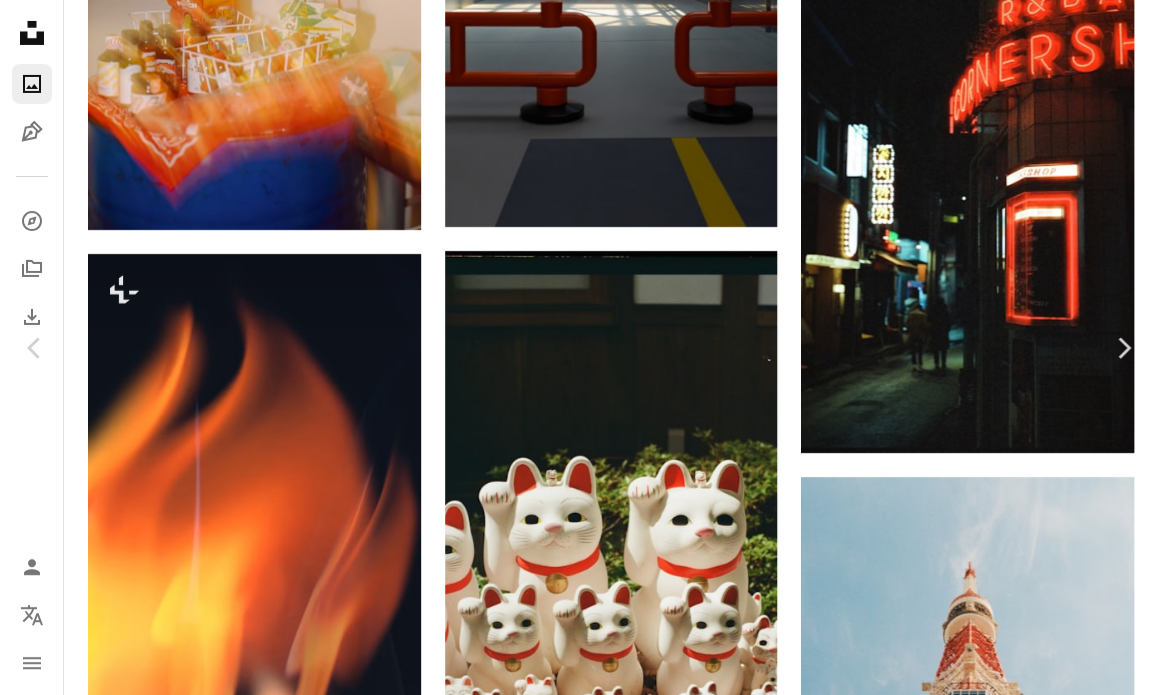 click on "Download free" at bounding box center (959, 4246) 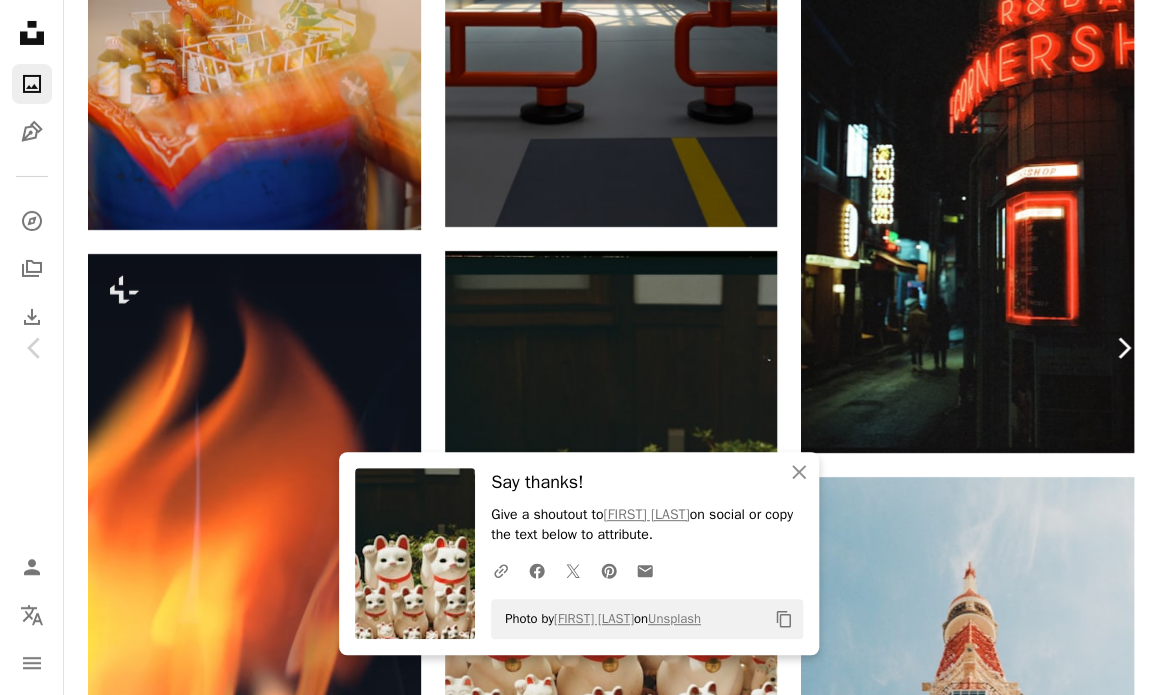 click on "Chevron right" 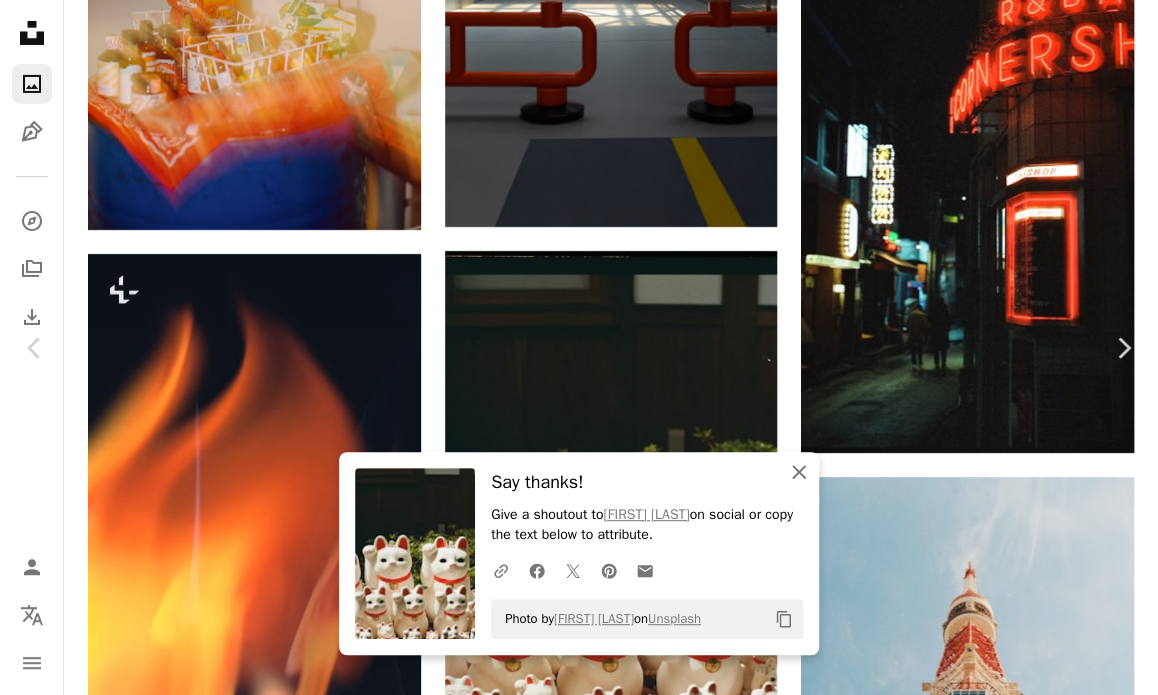 click on "An X shape" 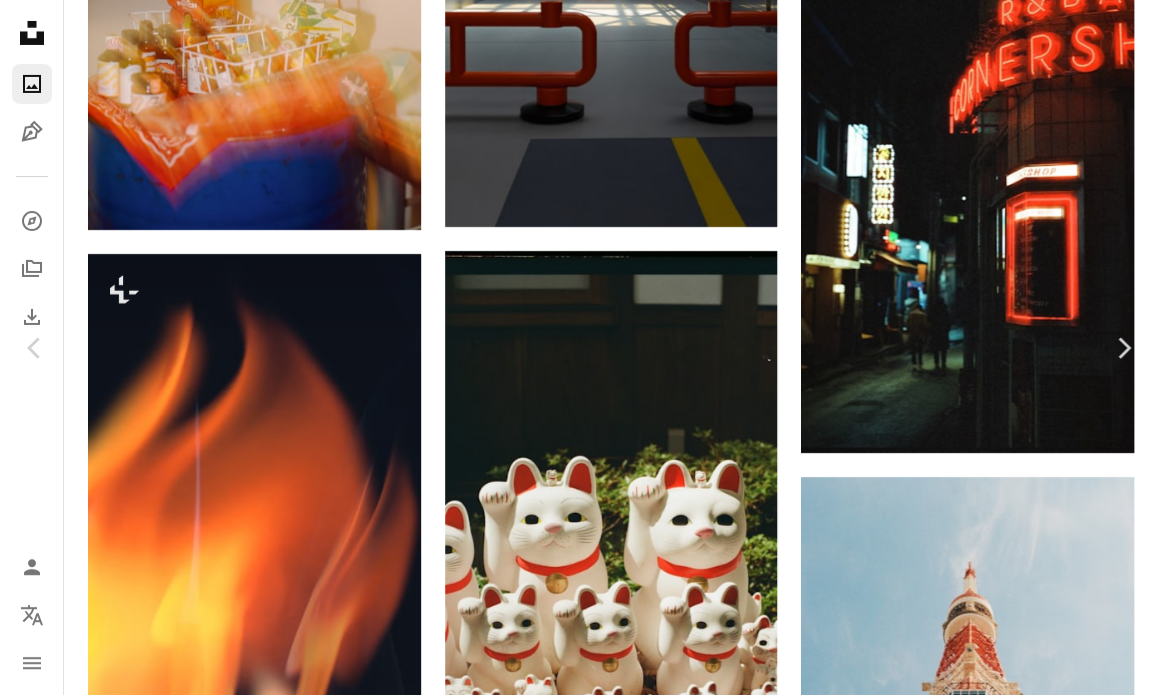 click on "Download free" at bounding box center (959, 4246) 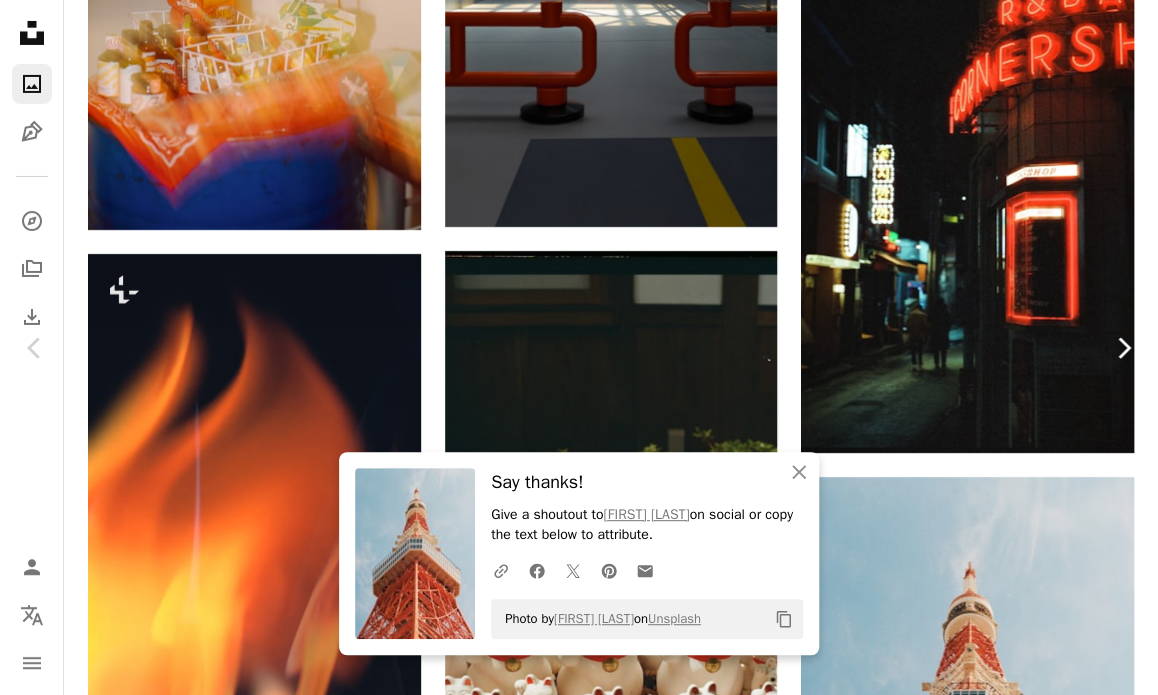 click on "Chevron right" 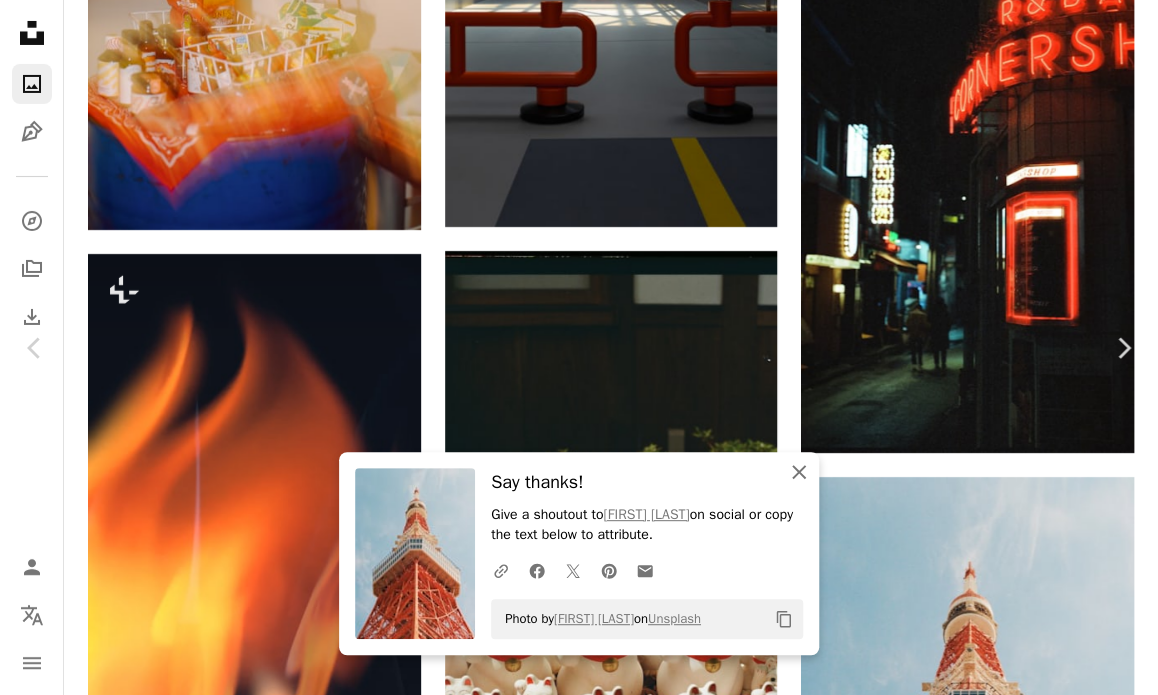 click on "An X shape" 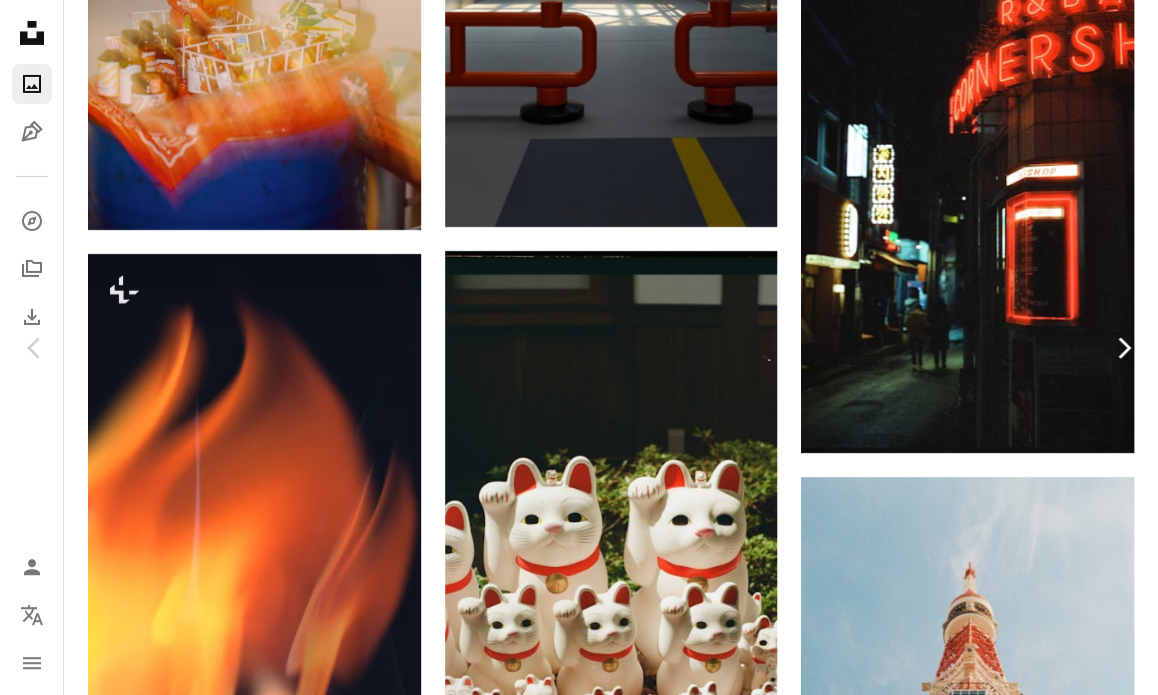 click on "Chevron right" 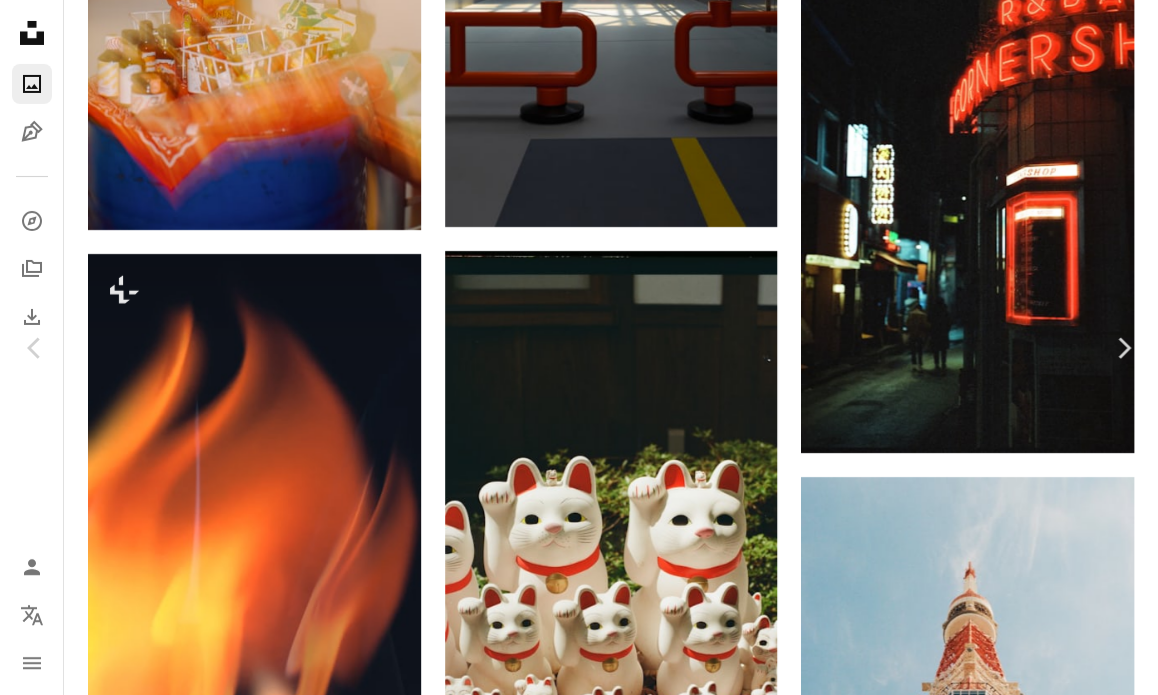 click on "Download free" at bounding box center [959, 4246] 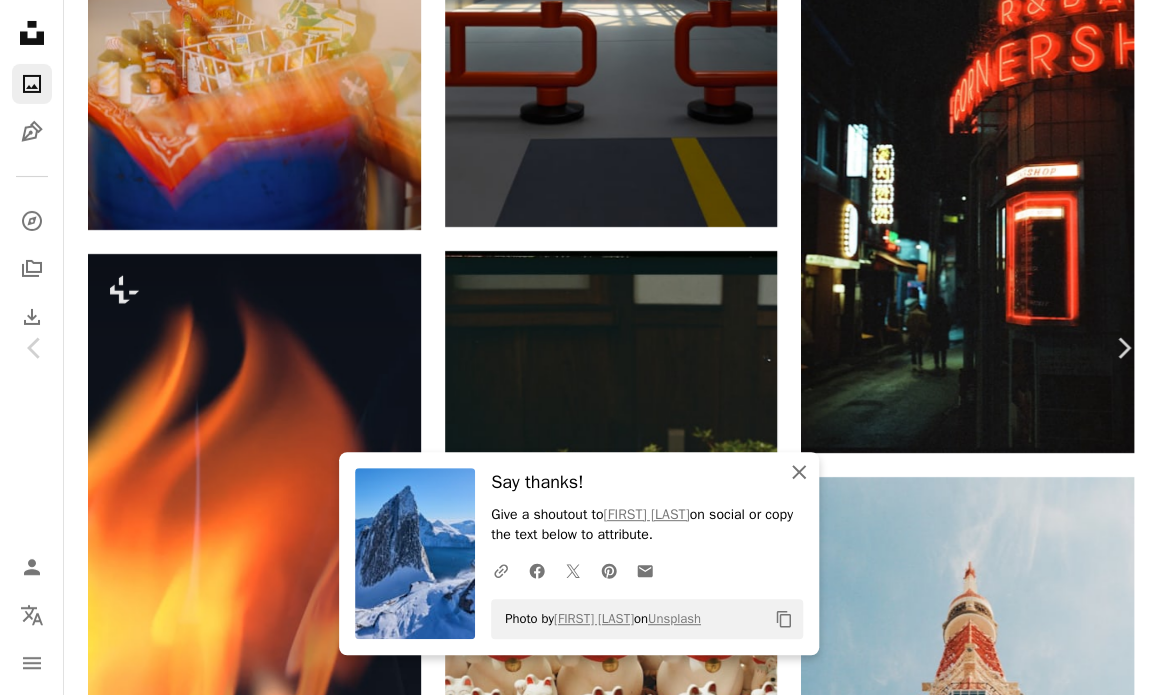 click 